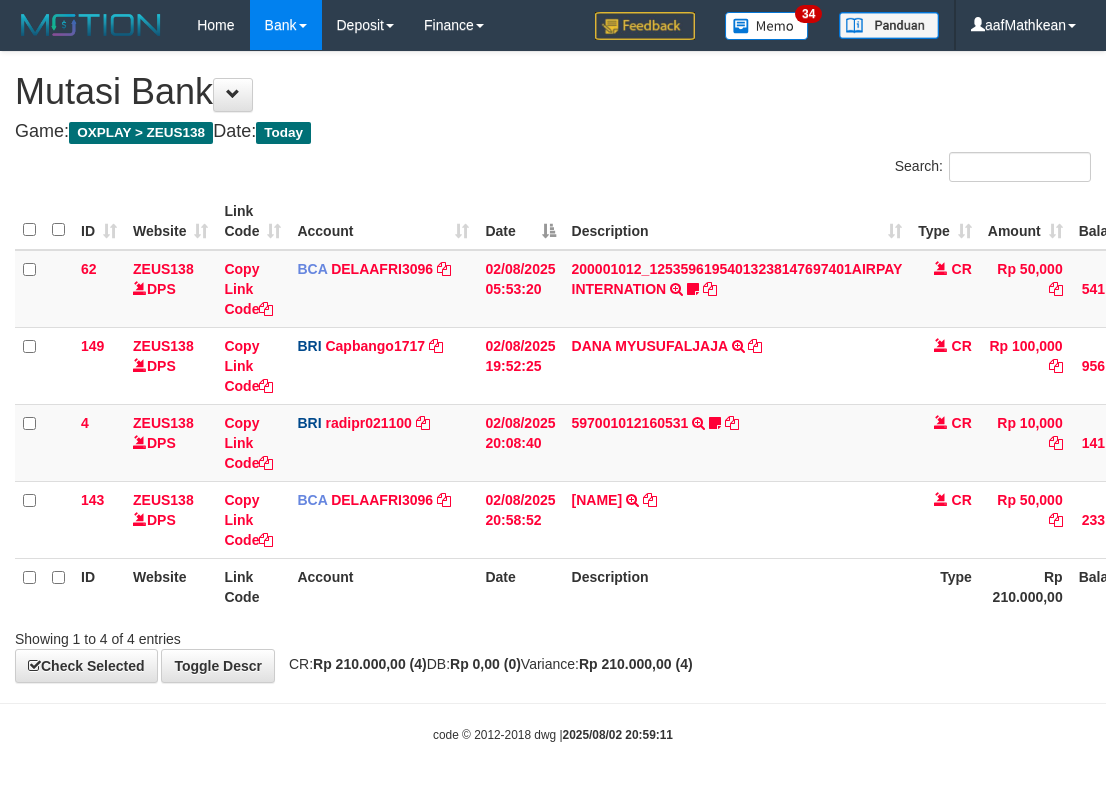 click on "02/08/2025 20:58:52" at bounding box center [520, 519] 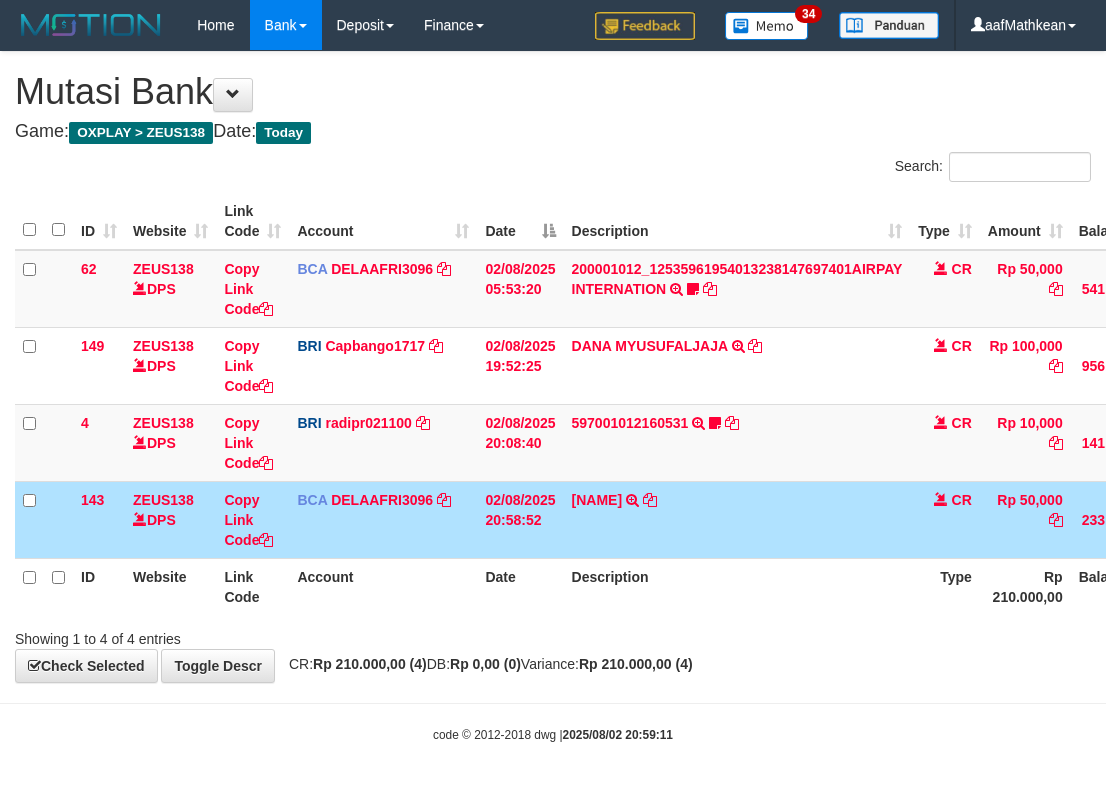 scroll, scrollTop: 0, scrollLeft: 107, axis: horizontal 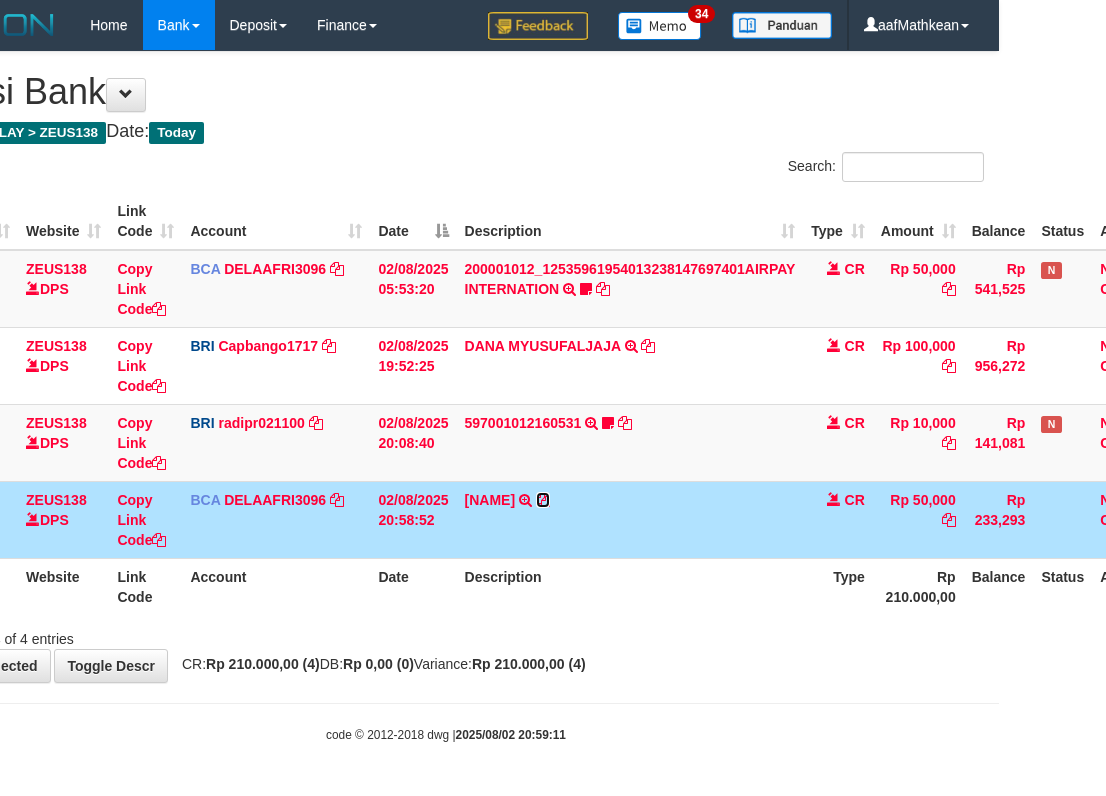 click at bounding box center (543, 500) 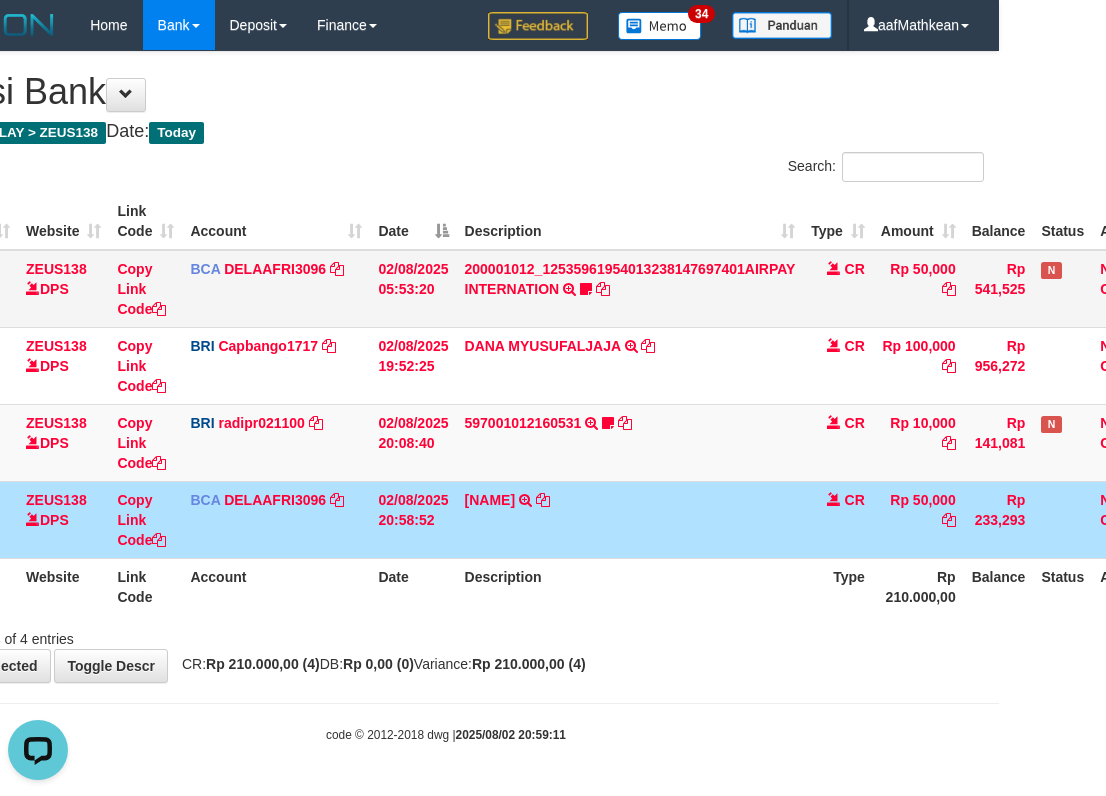 scroll, scrollTop: 0, scrollLeft: 0, axis: both 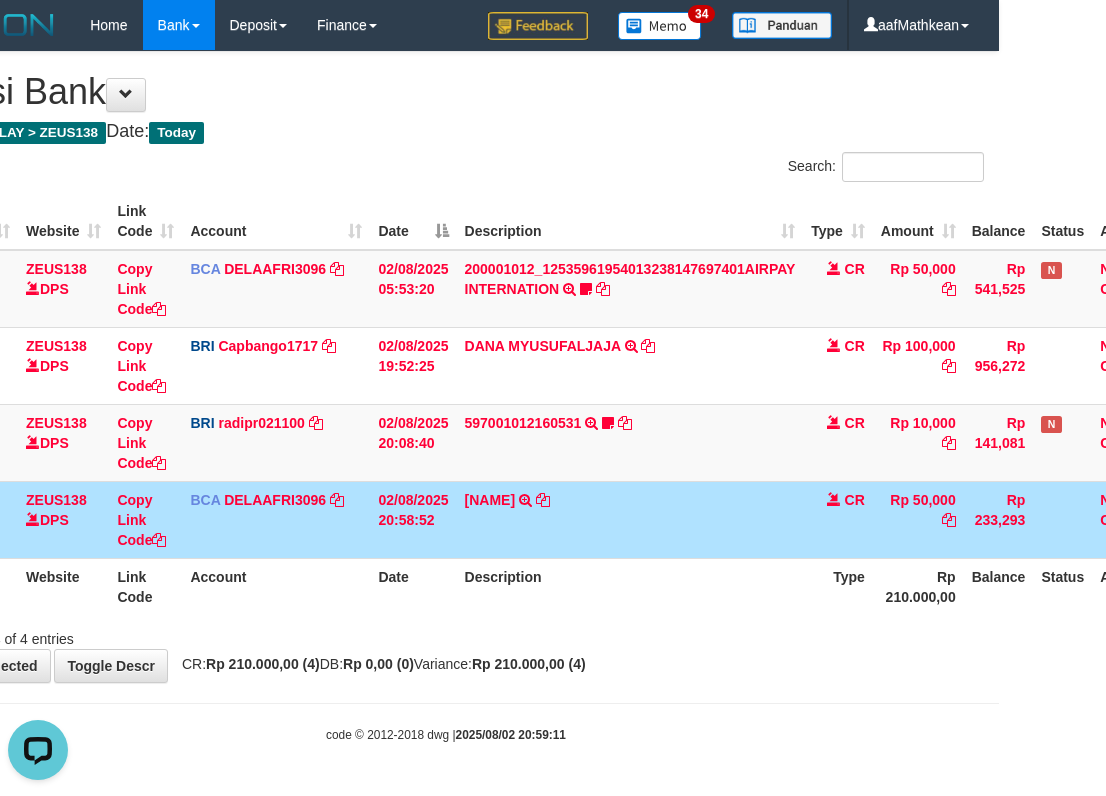 drag, startPoint x: 476, startPoint y: 496, endPoint x: 461, endPoint y: 522, distance: 30.016663 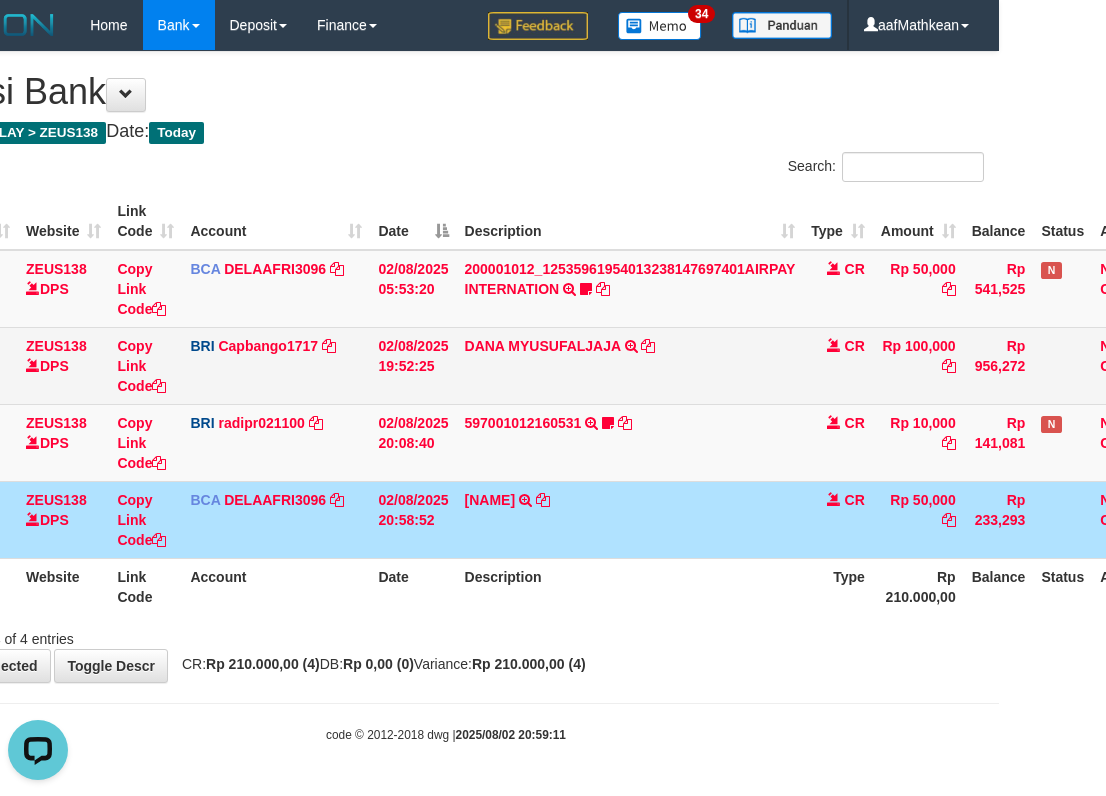 click on "SRIYANTI         TRSF E-BANKING CR 0208/FTSCY/WS95051
50000.002025080239783954 TRFDN-SRIYANTI ESPAY DEBIT INDONE" at bounding box center [630, 519] 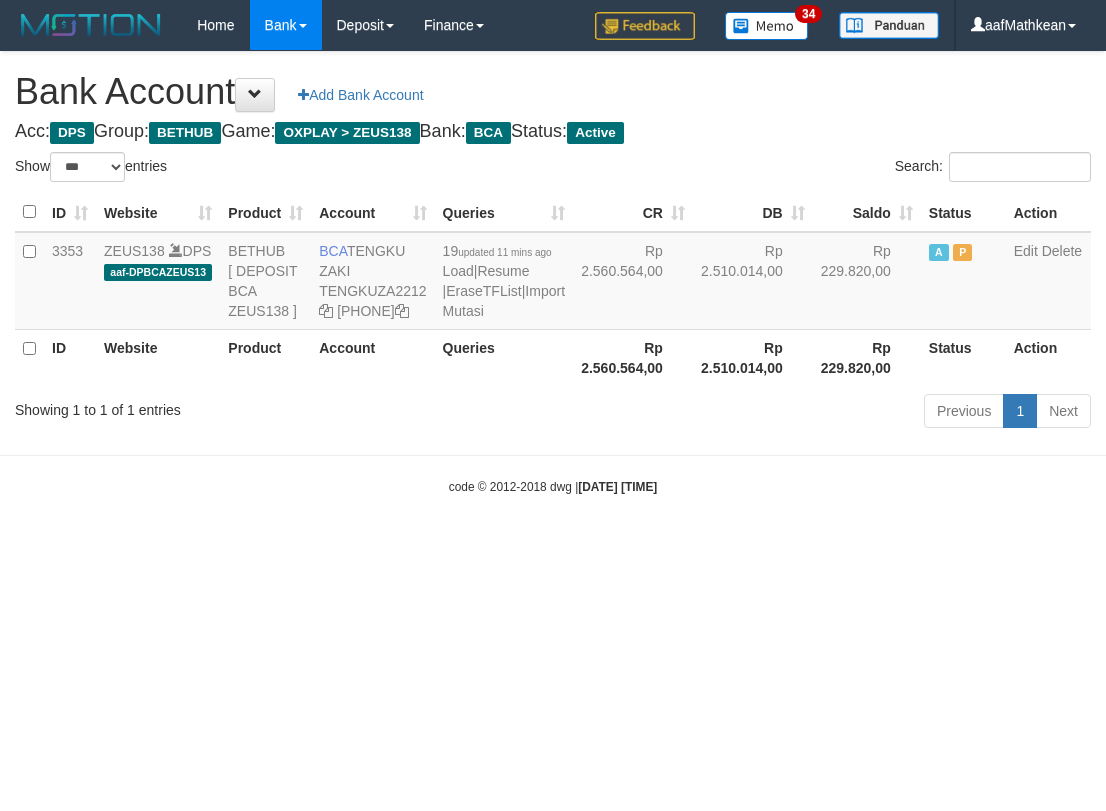 select on "***" 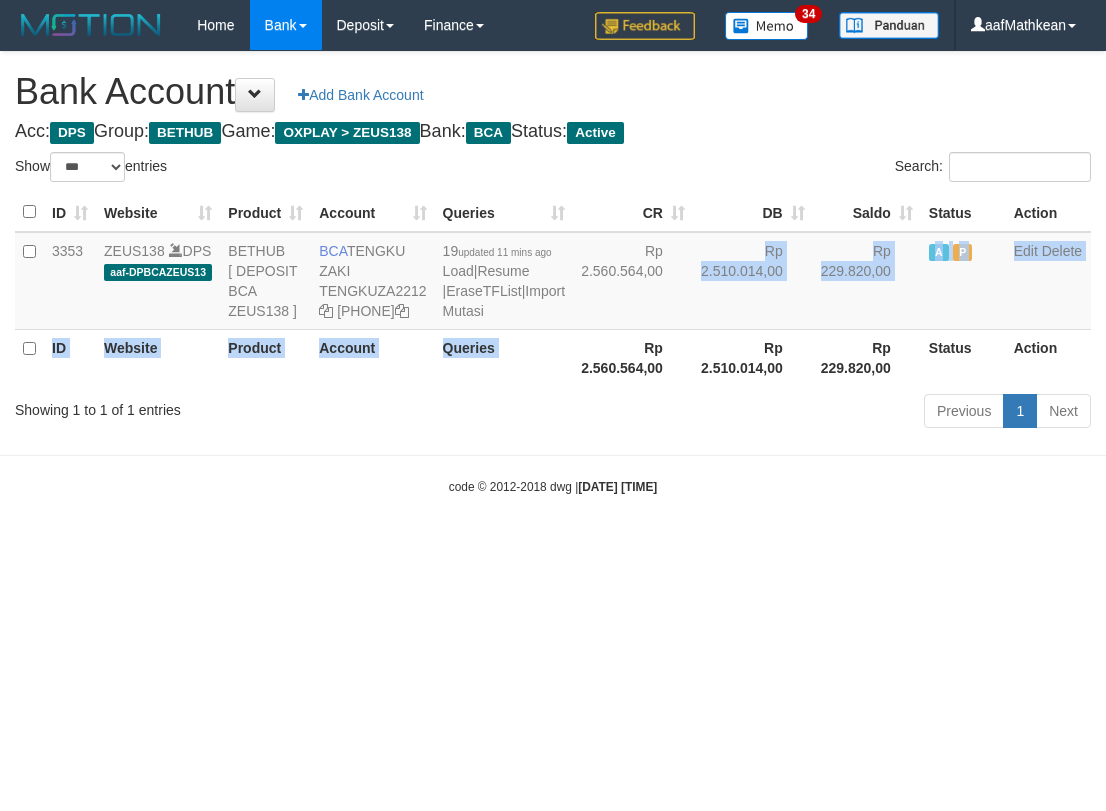 drag, startPoint x: 606, startPoint y: 516, endPoint x: 619, endPoint y: 537, distance: 24.698177 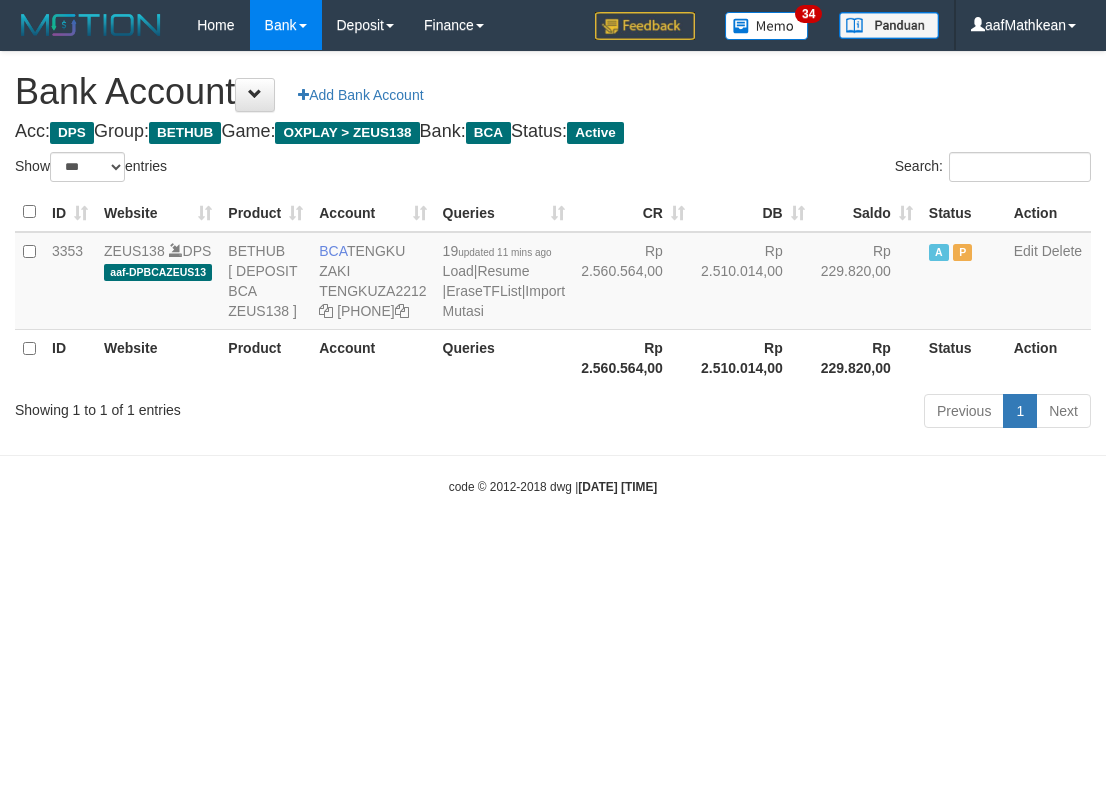 select on "***" 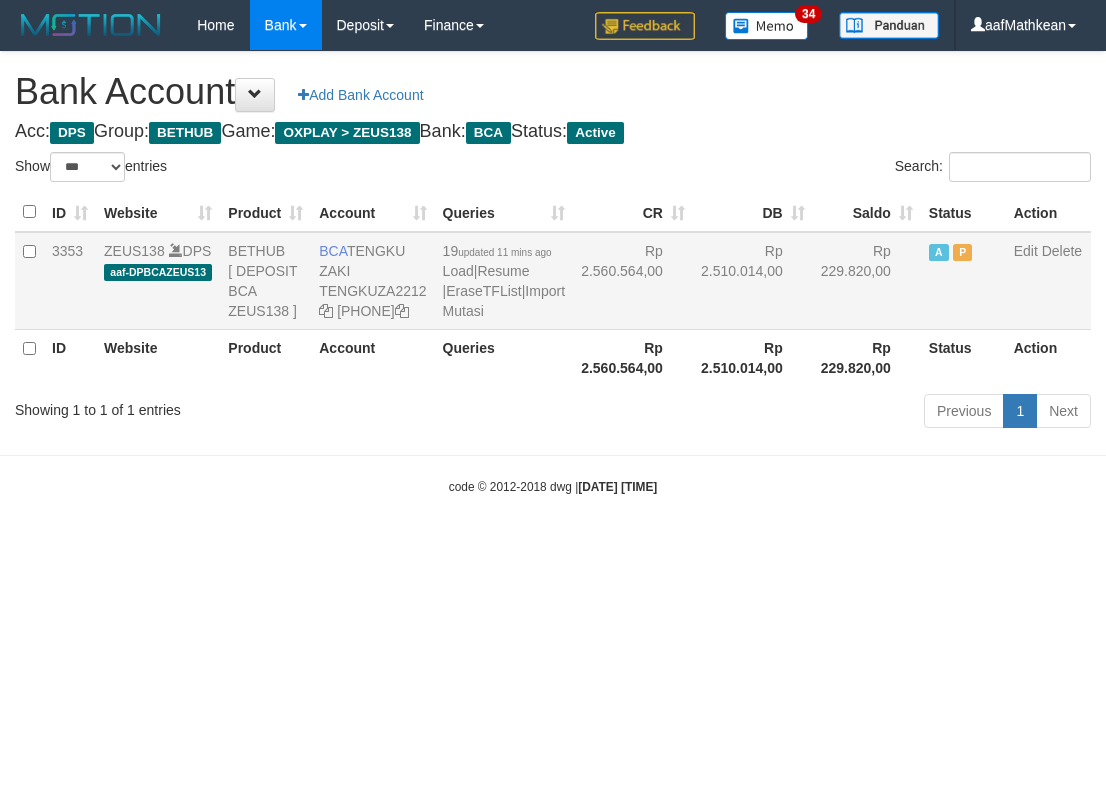 scroll, scrollTop: 0, scrollLeft: 0, axis: both 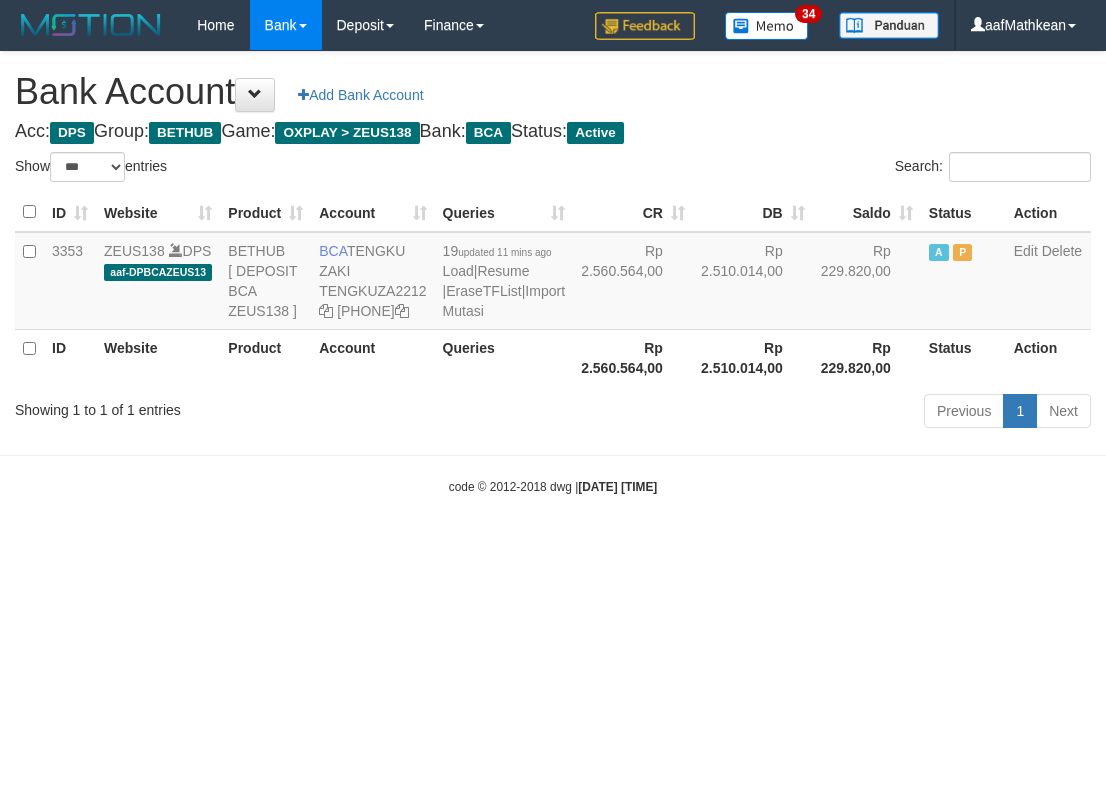 select on "***" 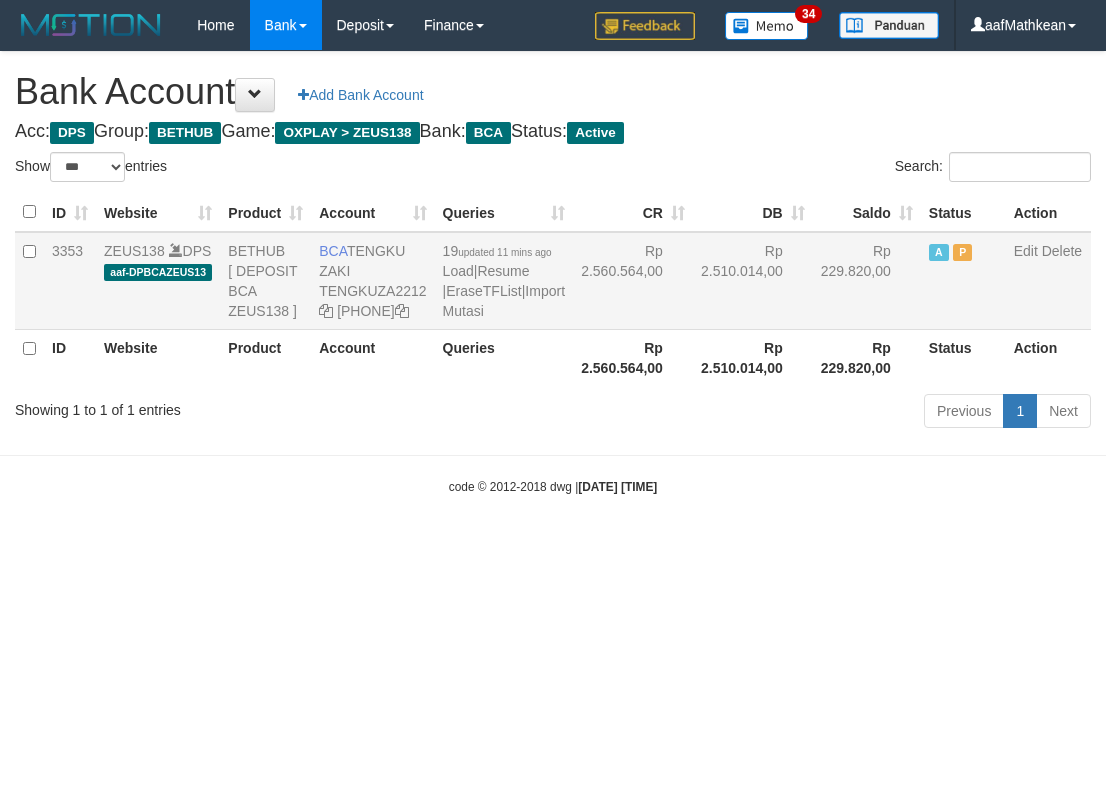 scroll, scrollTop: 0, scrollLeft: 0, axis: both 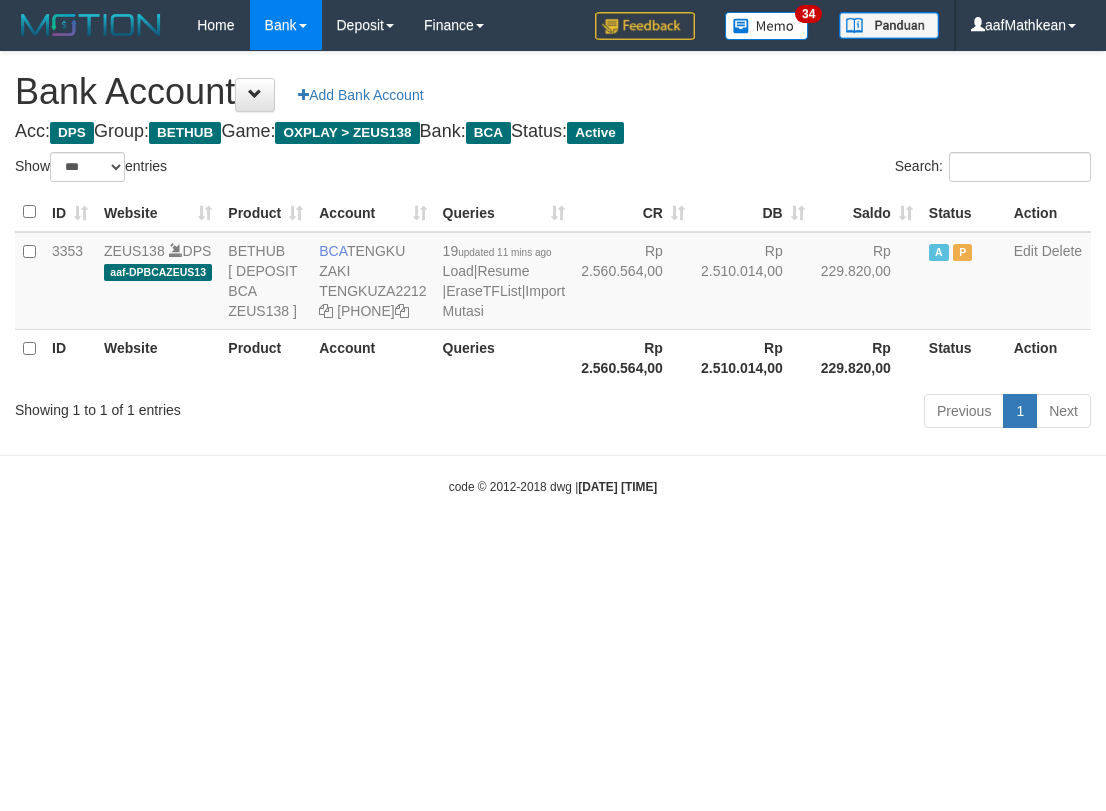 drag, startPoint x: 348, startPoint y: 246, endPoint x: 2, endPoint y: 236, distance: 346.14447 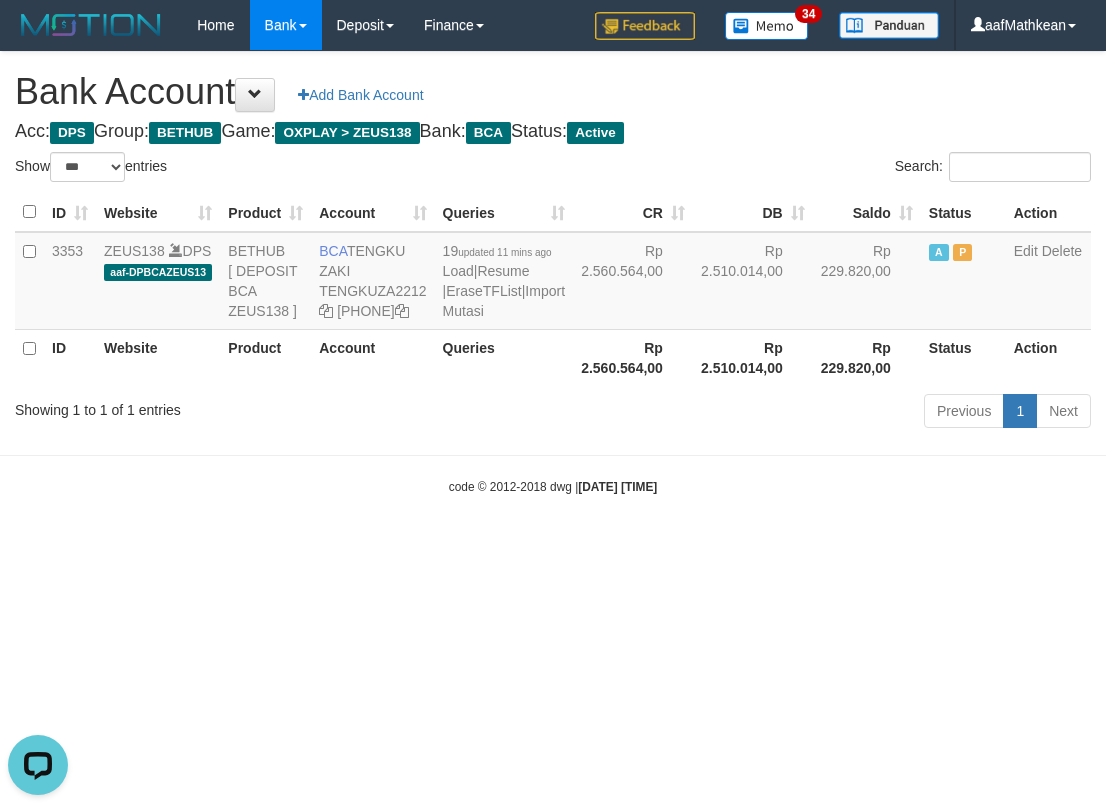 scroll, scrollTop: 0, scrollLeft: 0, axis: both 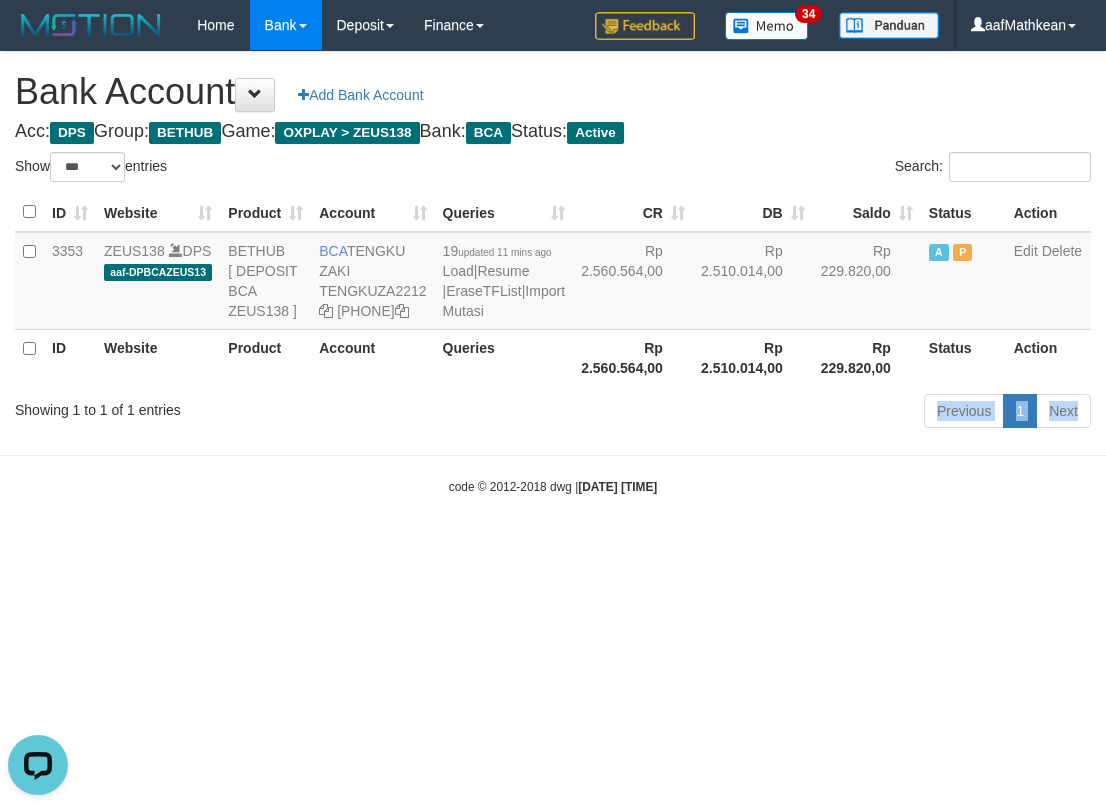 click on "Toggle navigation
Home
Bank
Account List
Load
By Website
Group
[OXPLAY]													ZEUS138
By Load Group (DPS)" at bounding box center (553, 273) 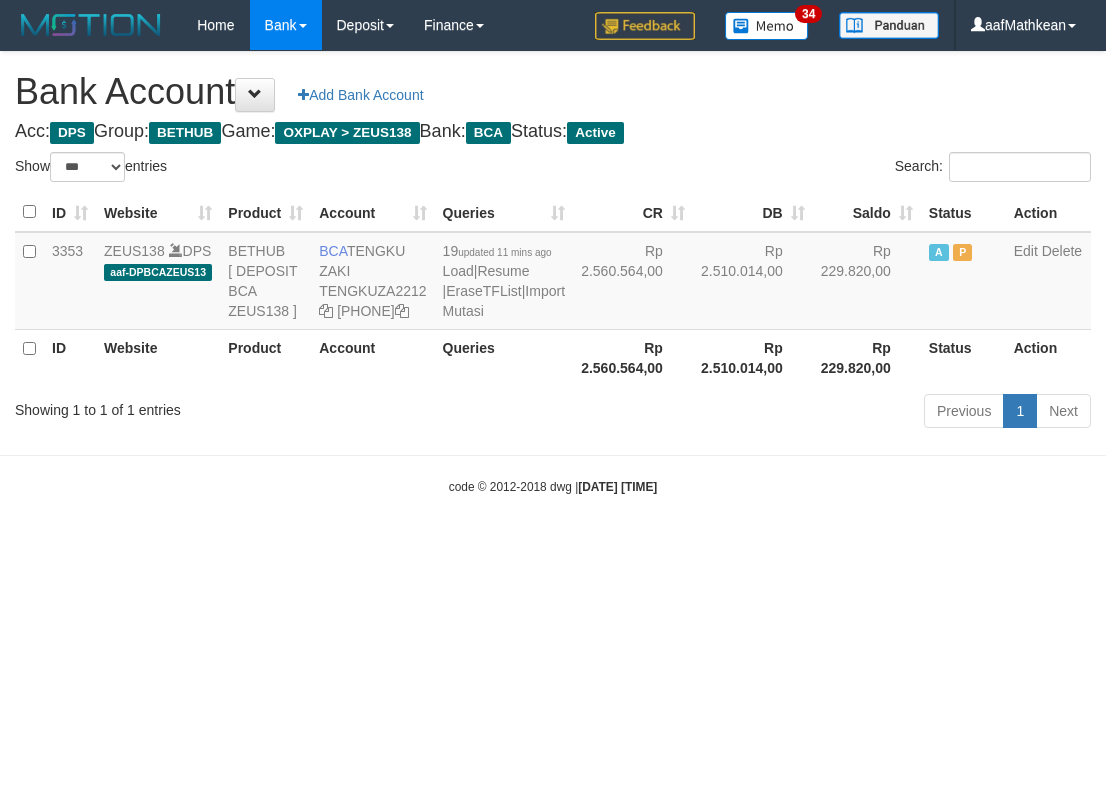 select on "***" 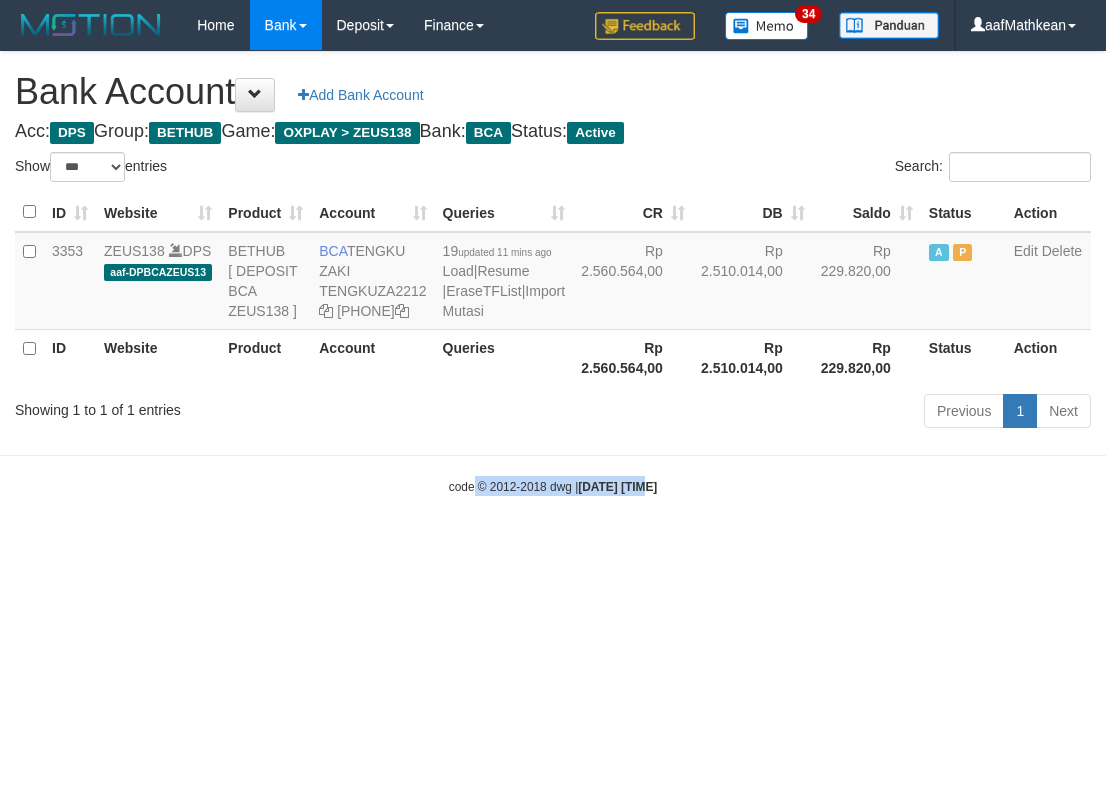drag, startPoint x: 644, startPoint y: 576, endPoint x: 640, endPoint y: 597, distance: 21.377558 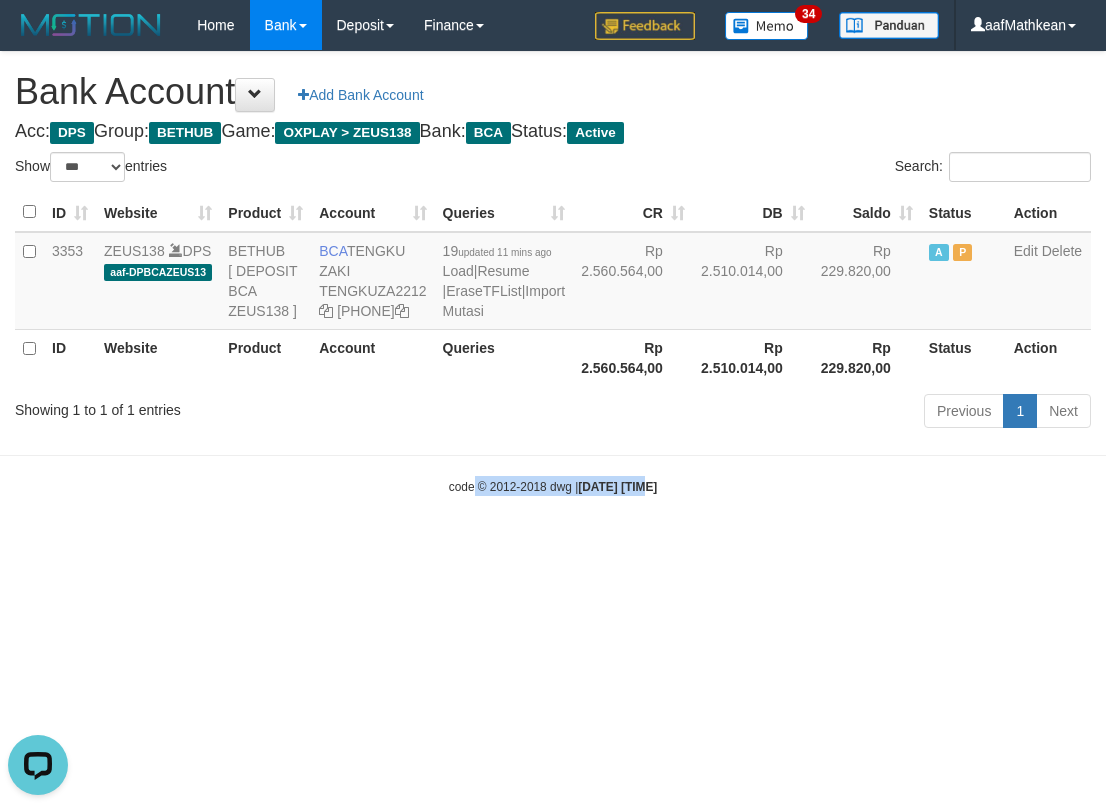 scroll, scrollTop: 0, scrollLeft: 0, axis: both 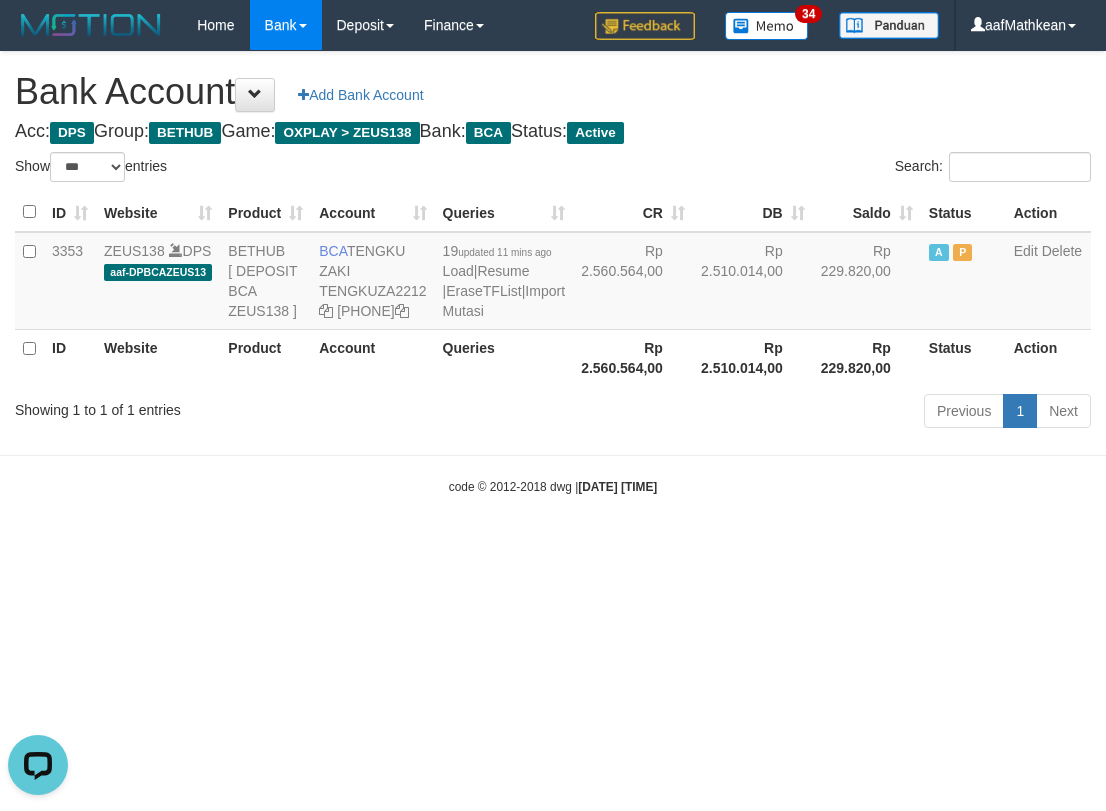 drag, startPoint x: 629, startPoint y: 590, endPoint x: 1093, endPoint y: 571, distance: 464.38885 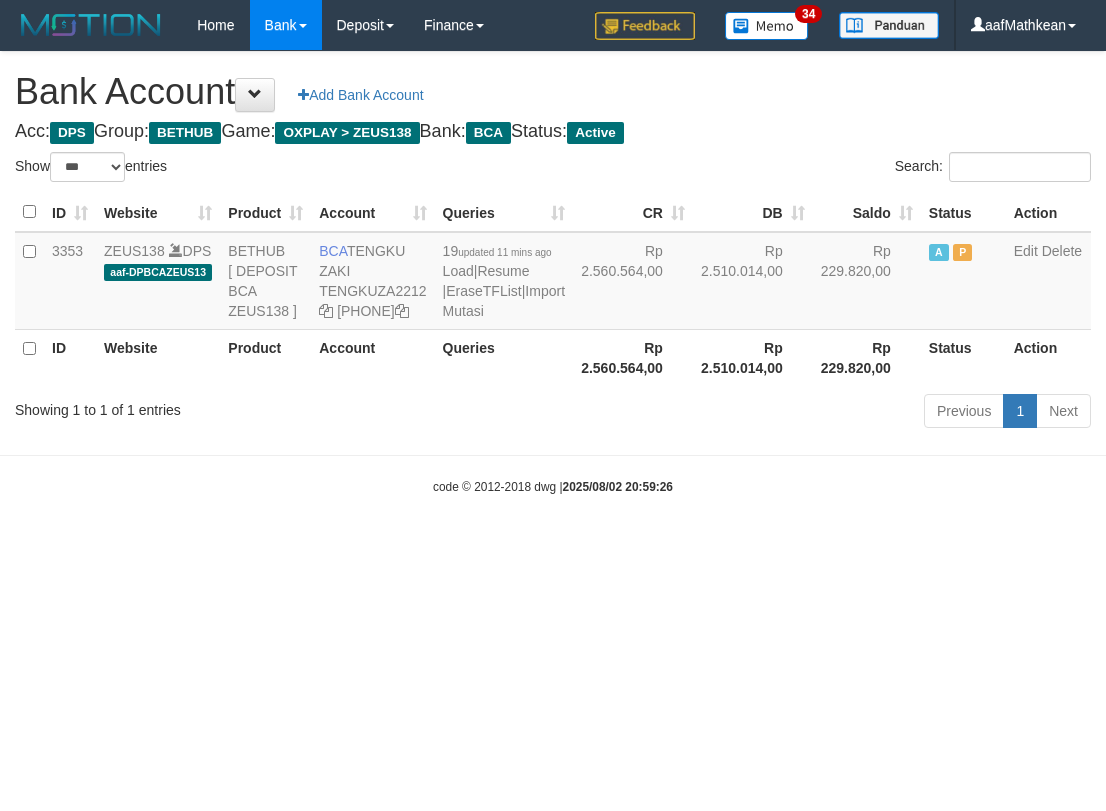 select on "***" 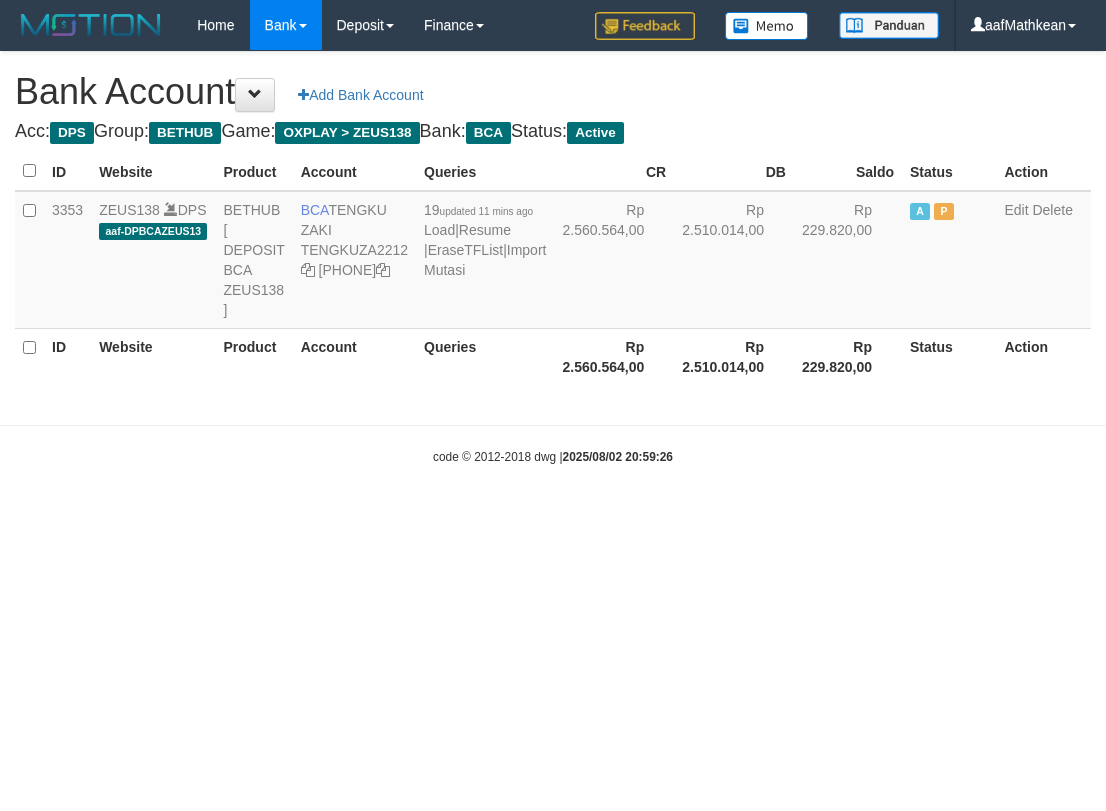 click on "Toggle navigation
Home
Bank
Account List
Load
By Website
Group
[OXPLAY]													ZEUS138
By Load Group (DPS)
Group aaf-001
Group aaf-002
Group aaf-DPBCAVIP01ZEUS138
Group aaf-DPBCAVIP02ZEUS138" at bounding box center [553, 258] 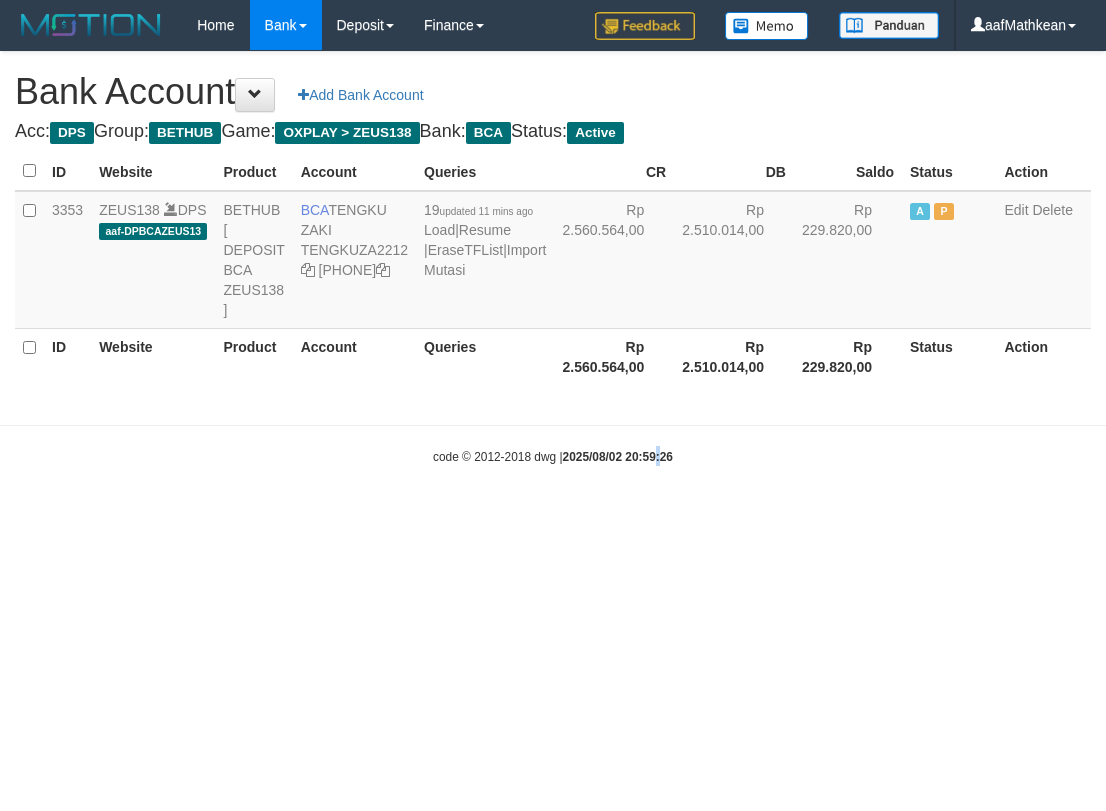 click on "Toggle navigation
Home
Bank
Account List
Load
By Website
Group
[OXPLAY]													ZEUS138
By Load Group (DPS)
Group aaf-001
Group aaf-002
Group aaf-DPBCAVIP01ZEUS138
Group aaf-DPBCAVIP02ZEUS138" at bounding box center (553, 258) 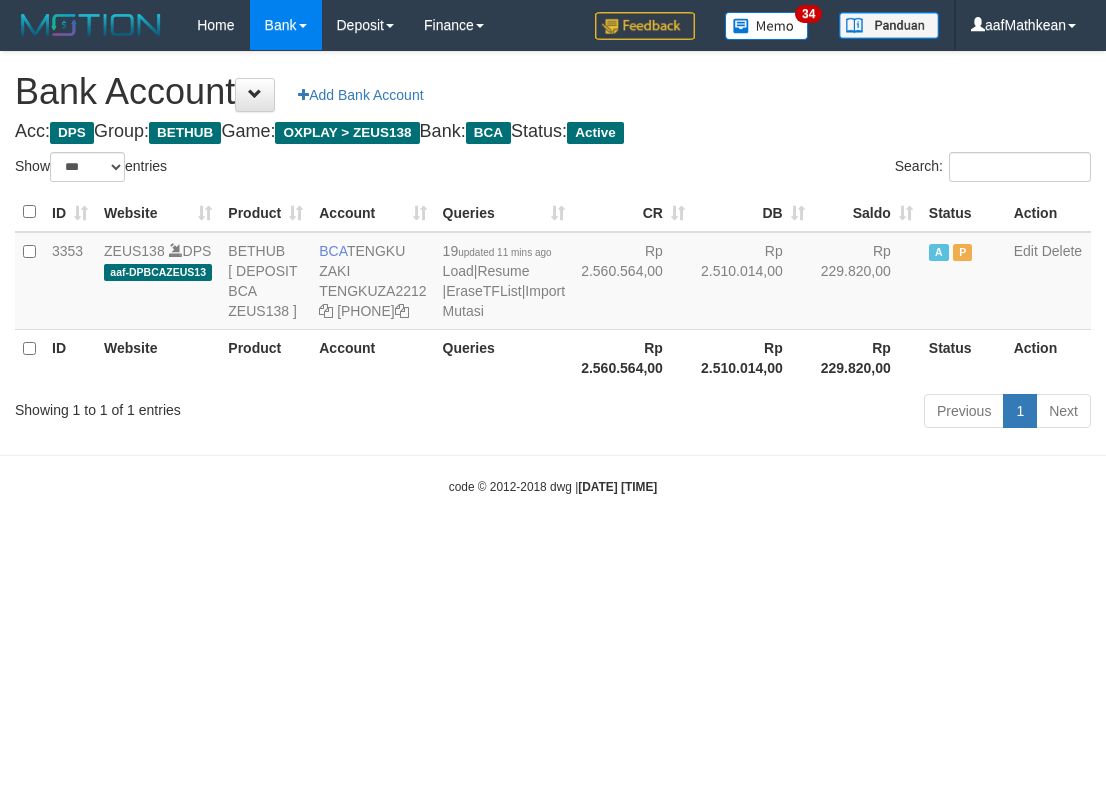 select on "***" 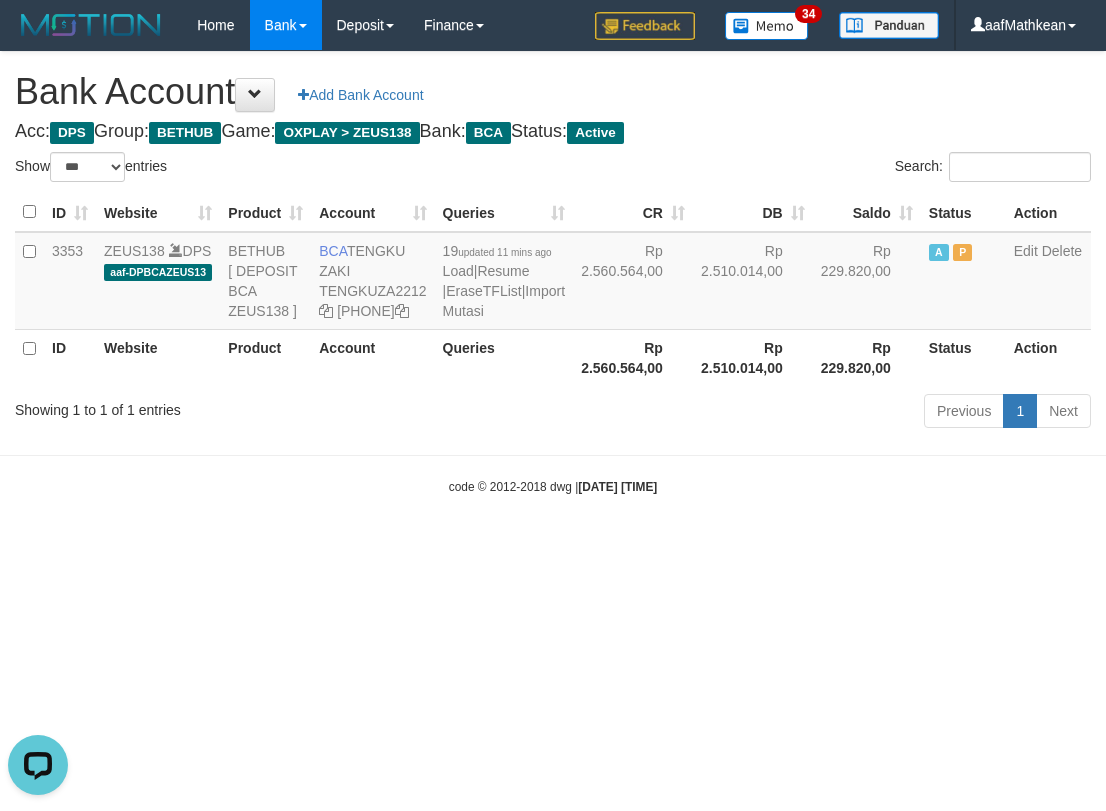 scroll, scrollTop: 0, scrollLeft: 0, axis: both 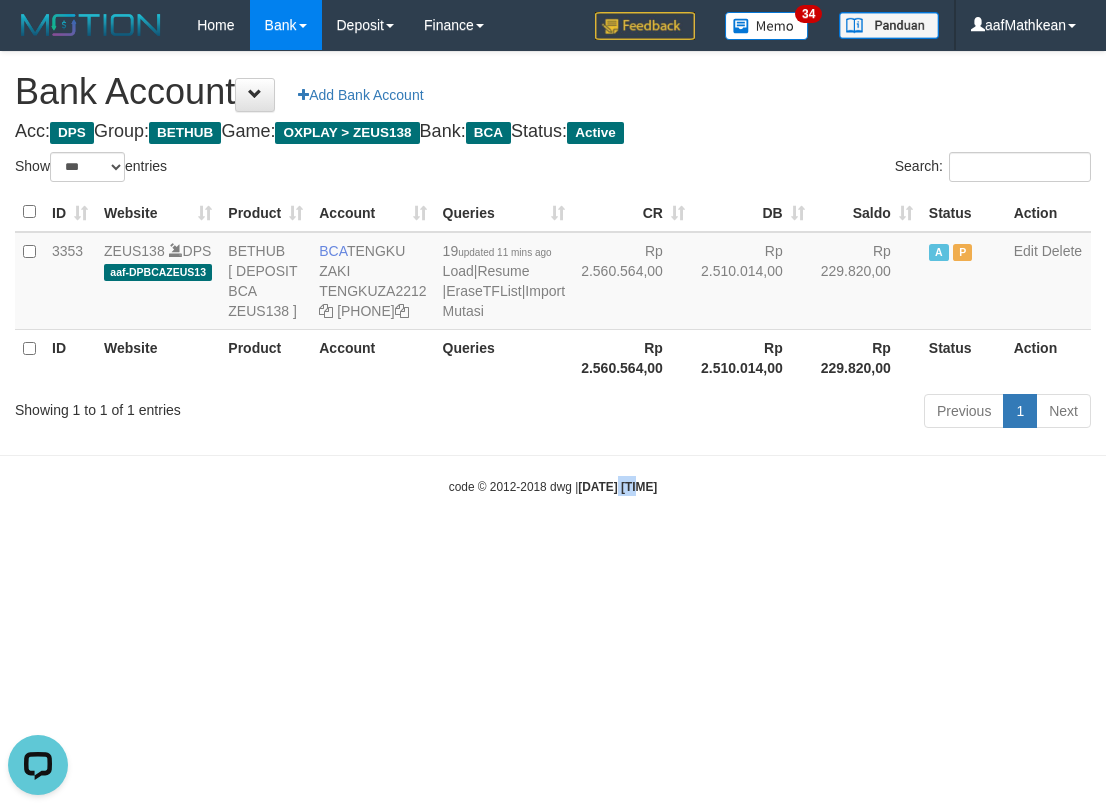 click on "2025/08/02 20:59:27" at bounding box center [617, 487] 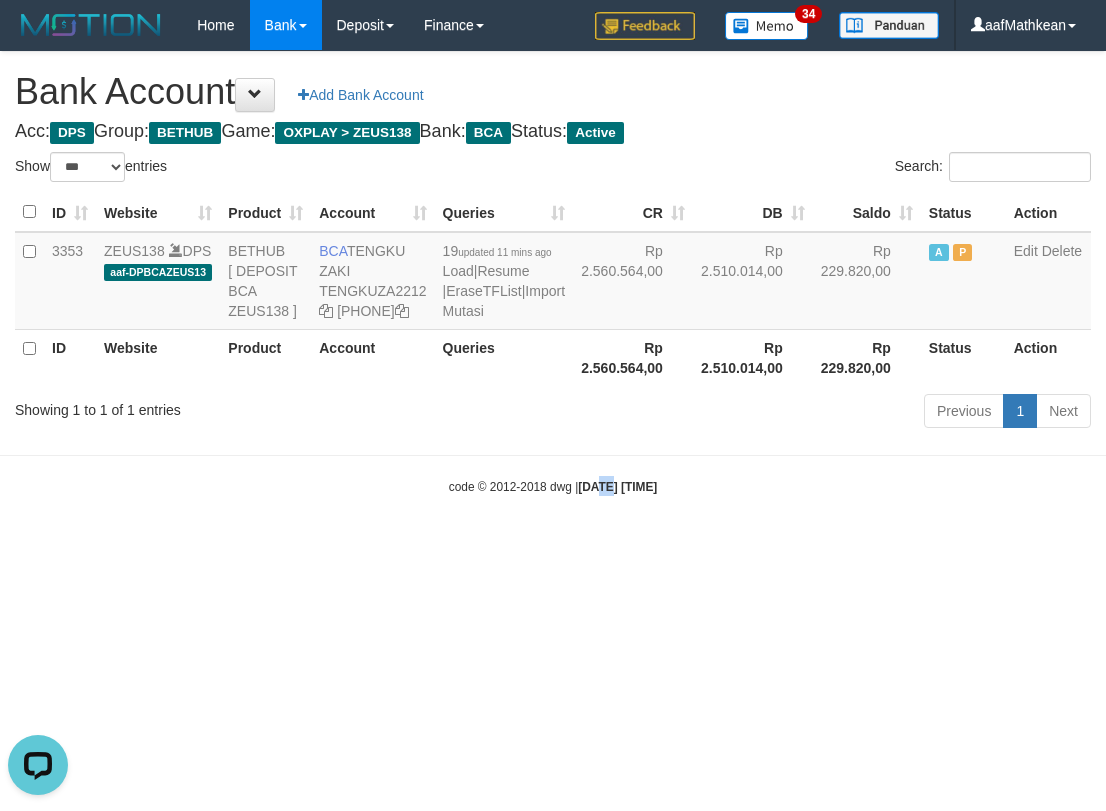 drag, startPoint x: 1985, startPoint y: 591, endPoint x: 2282, endPoint y: 598, distance: 297.0825 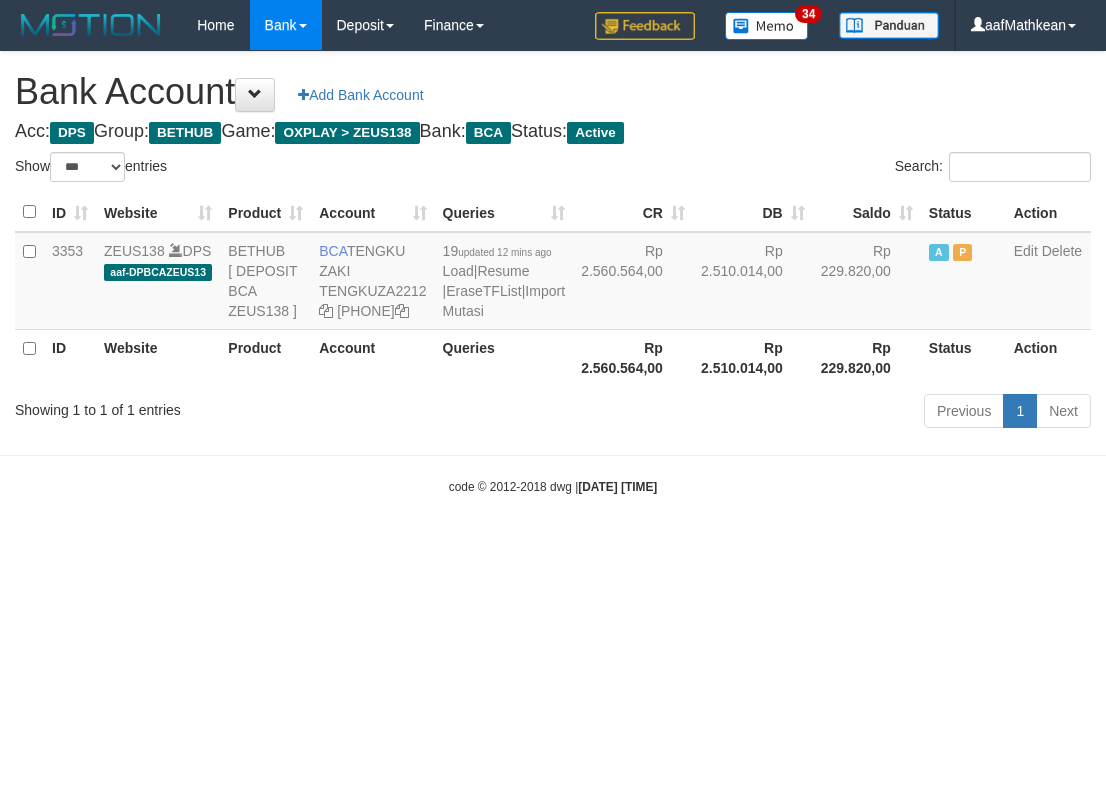 select on "***" 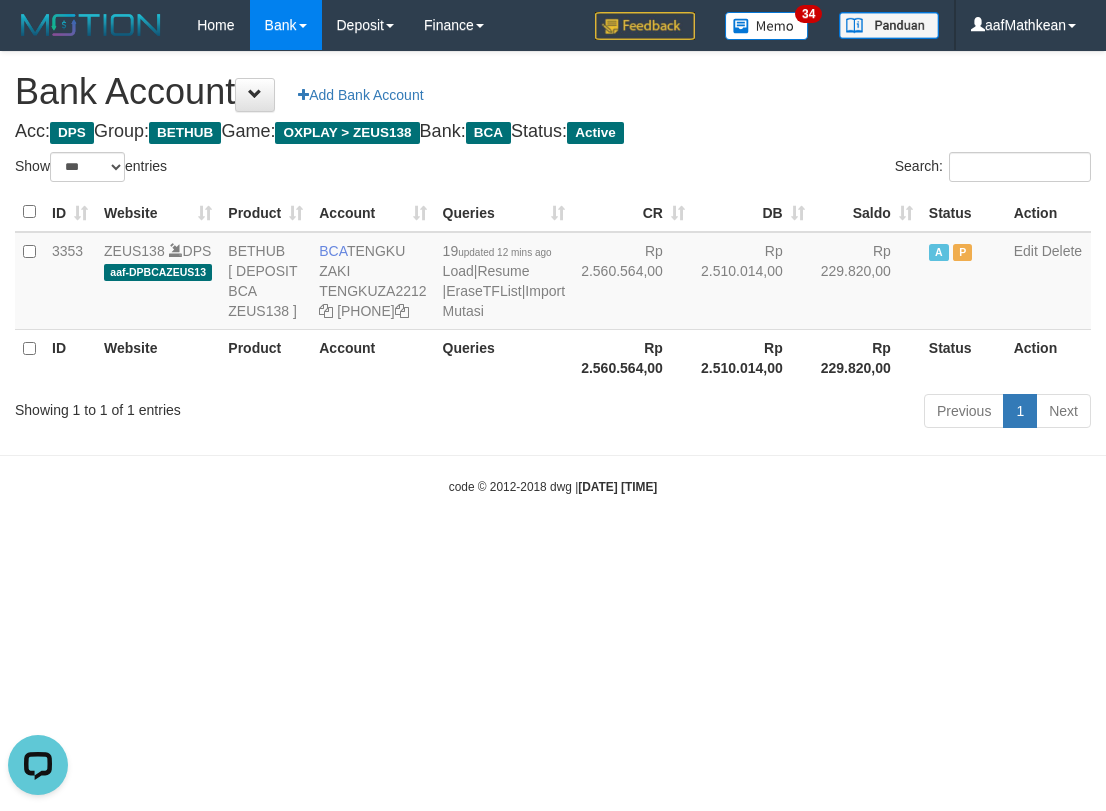 scroll, scrollTop: 0, scrollLeft: 0, axis: both 